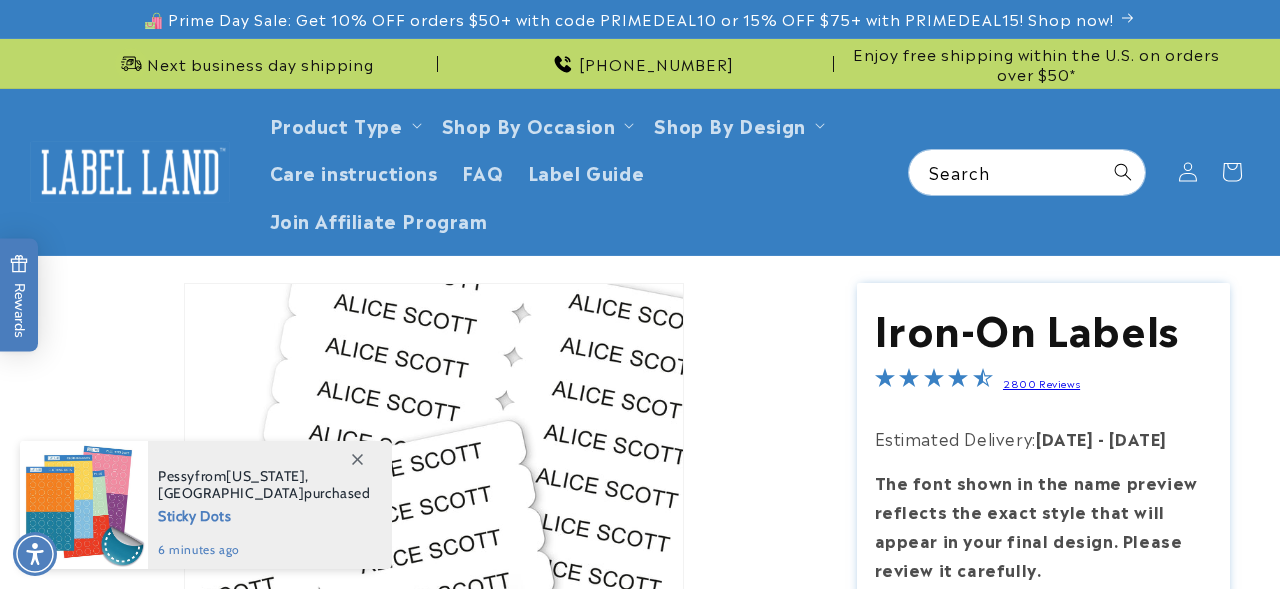 scroll, scrollTop: 0, scrollLeft: 0, axis: both 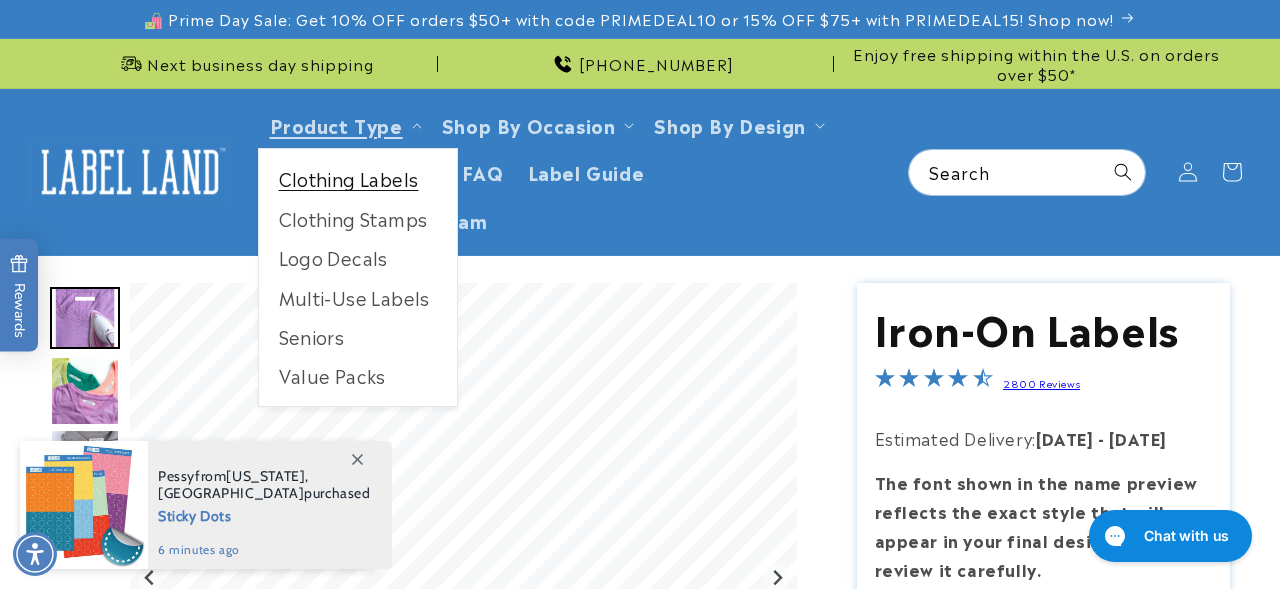 click on "Clothing Labels" at bounding box center [358, 178] 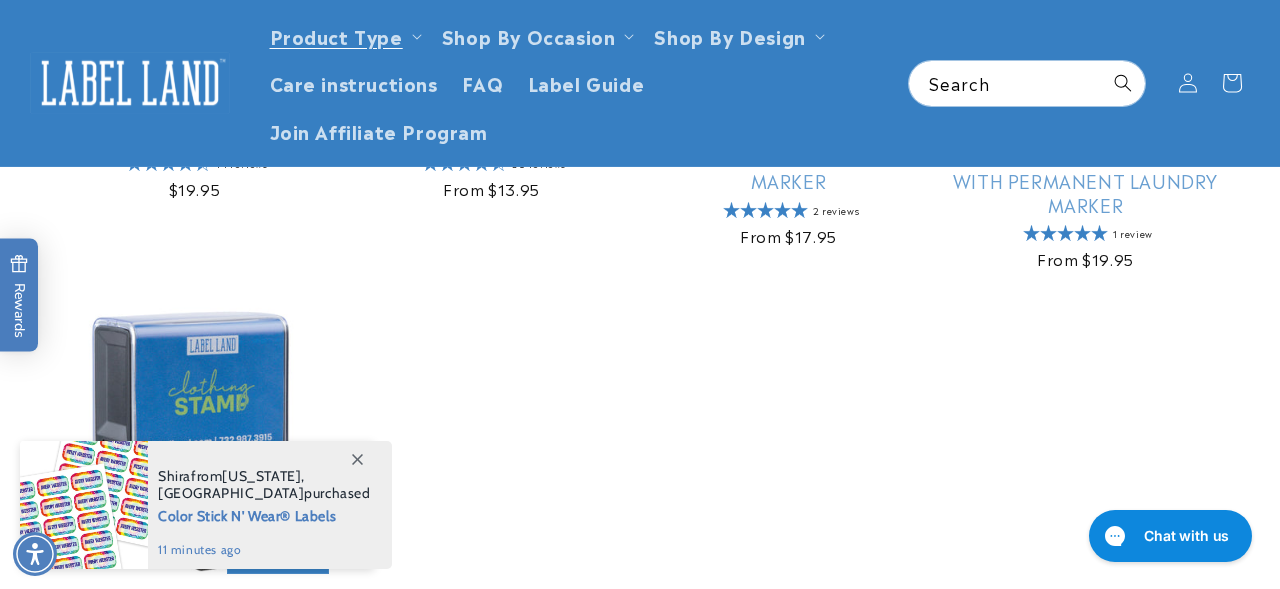 scroll, scrollTop: 0, scrollLeft: 0, axis: both 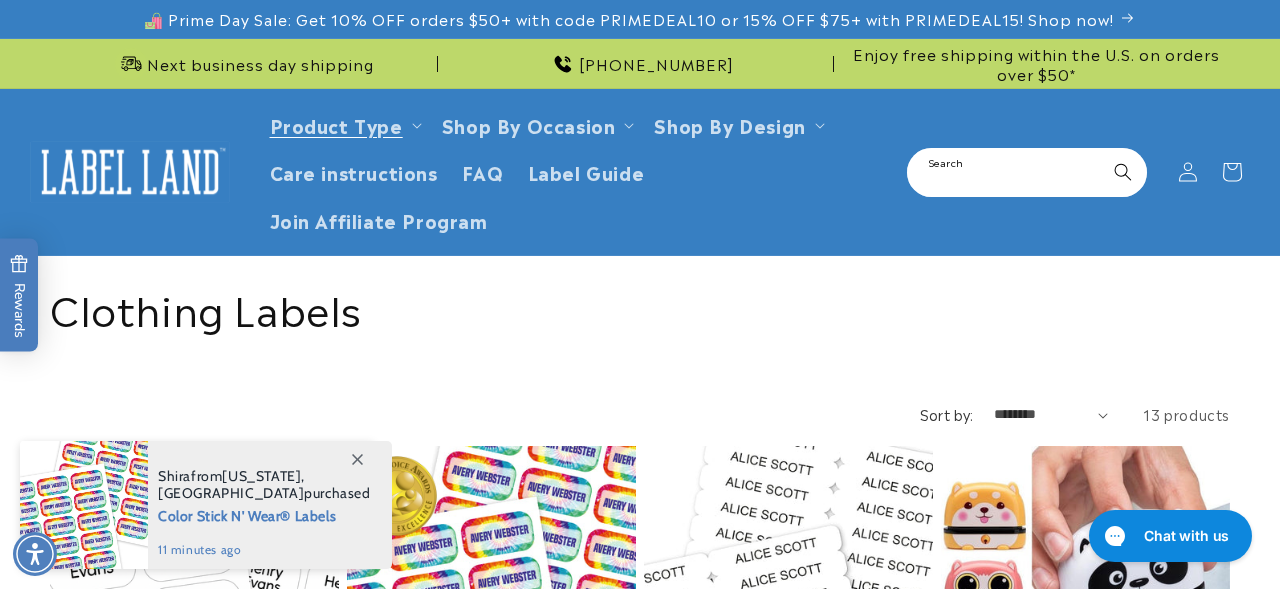 click on "Search" at bounding box center [1027, 172] 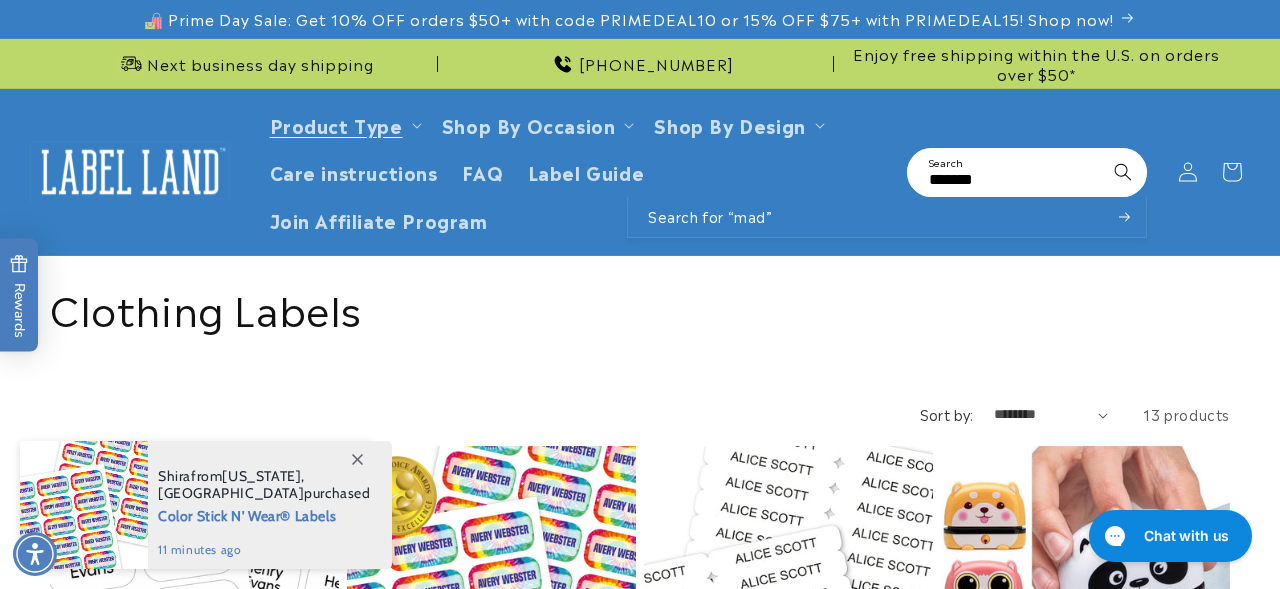 type on "*******" 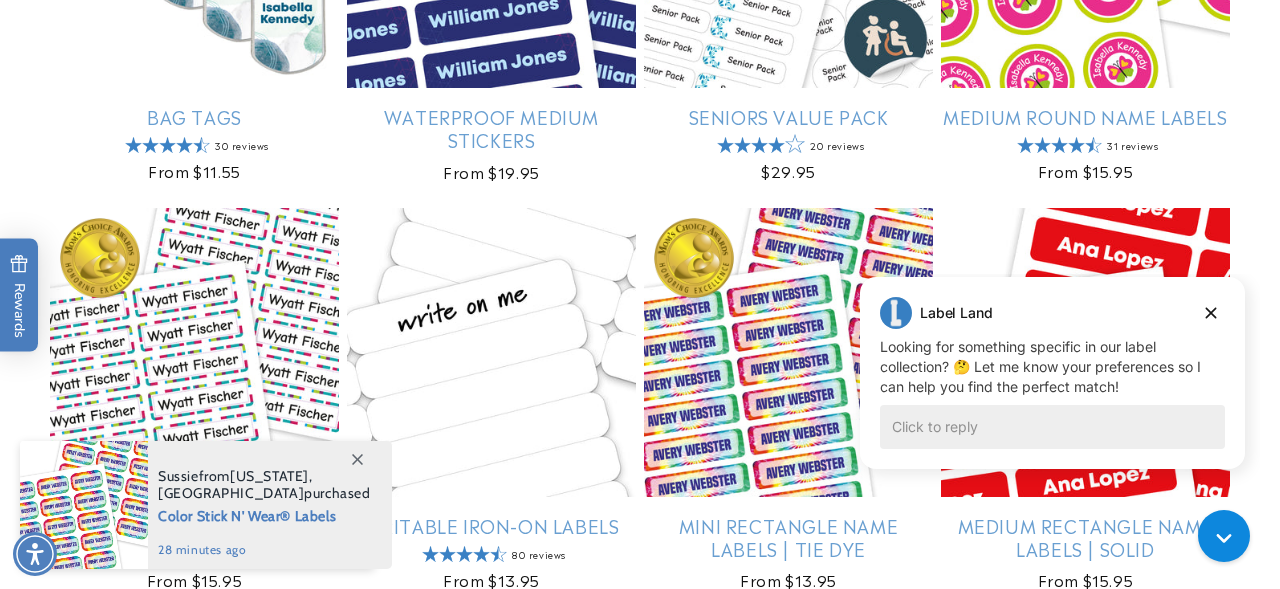 scroll, scrollTop: 1621, scrollLeft: 0, axis: vertical 